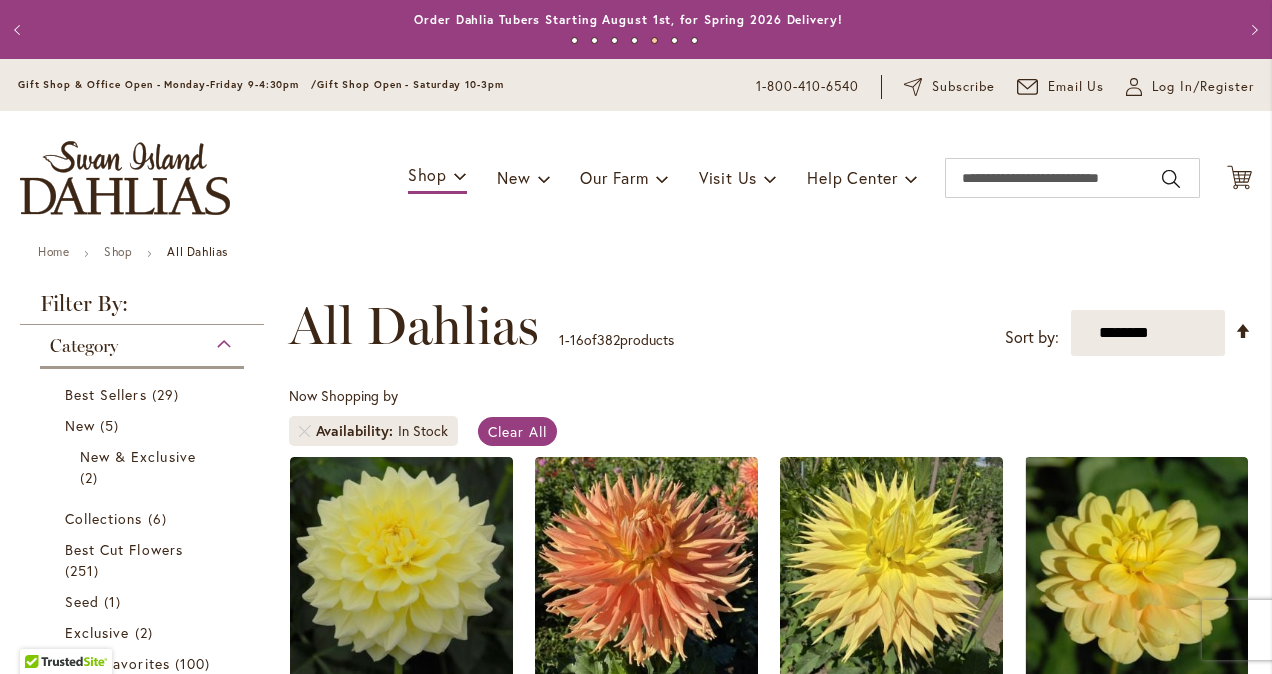 scroll, scrollTop: 0, scrollLeft: 0, axis: both 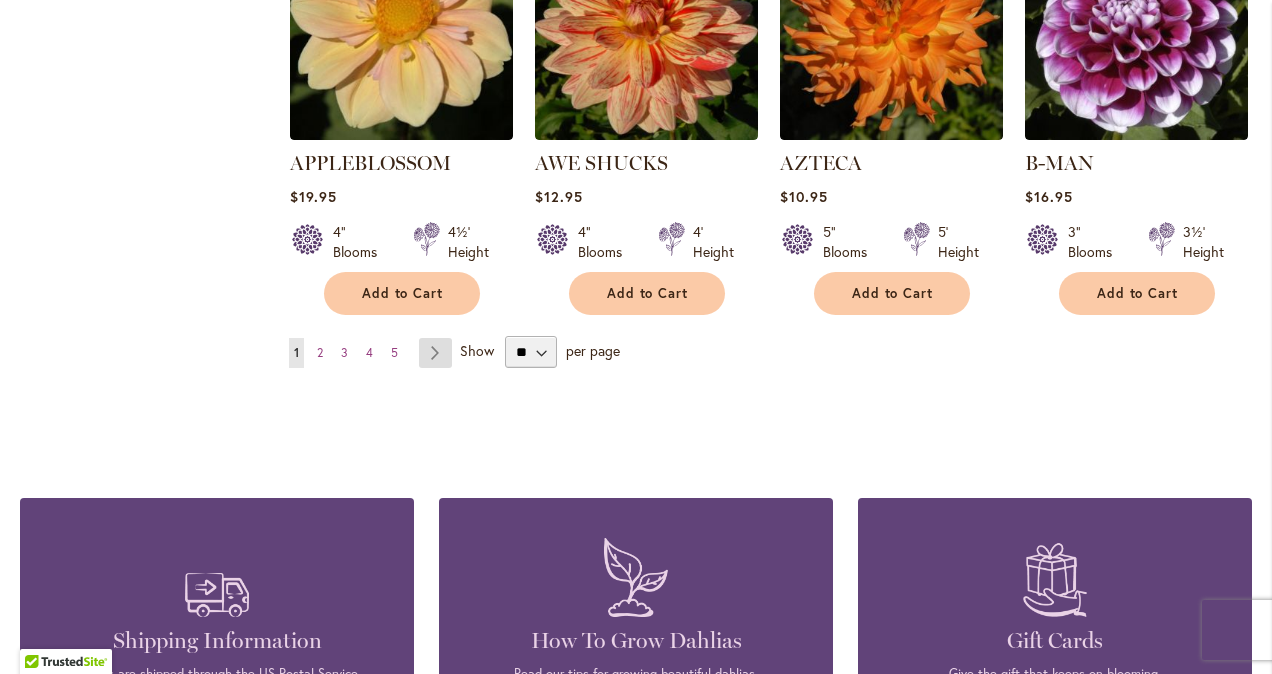 click on "Page
Next" at bounding box center [435, 353] 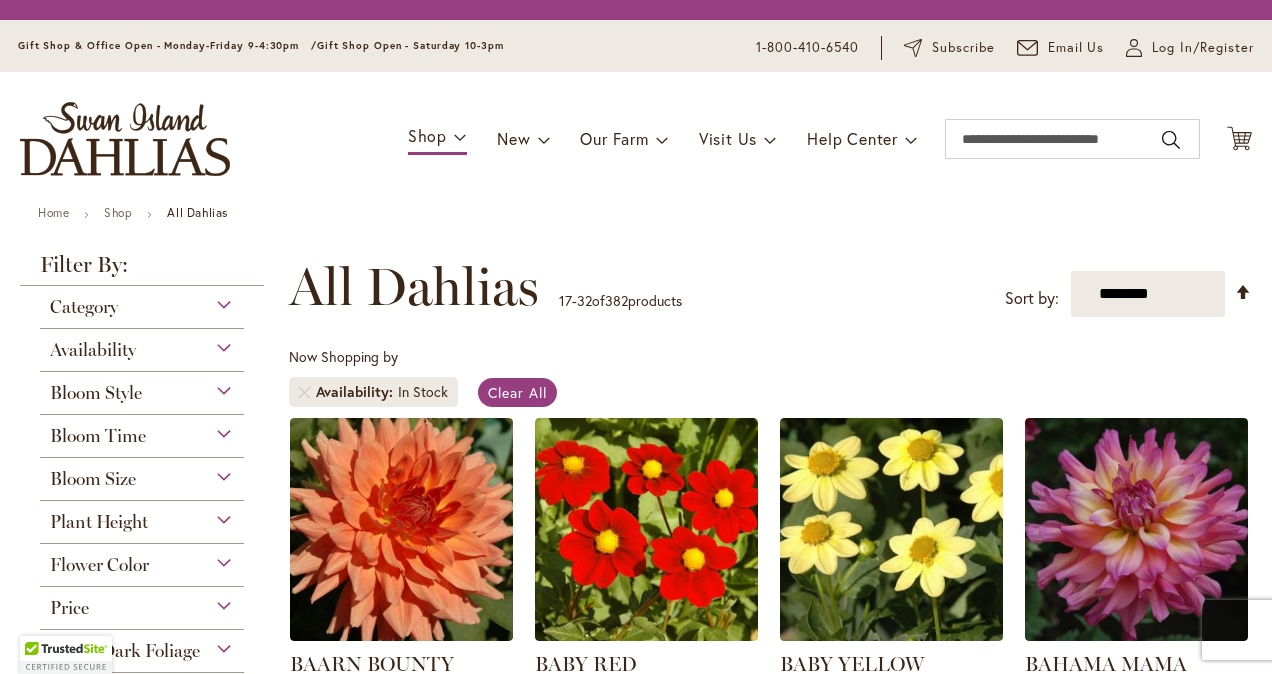 scroll, scrollTop: 0, scrollLeft: 0, axis: both 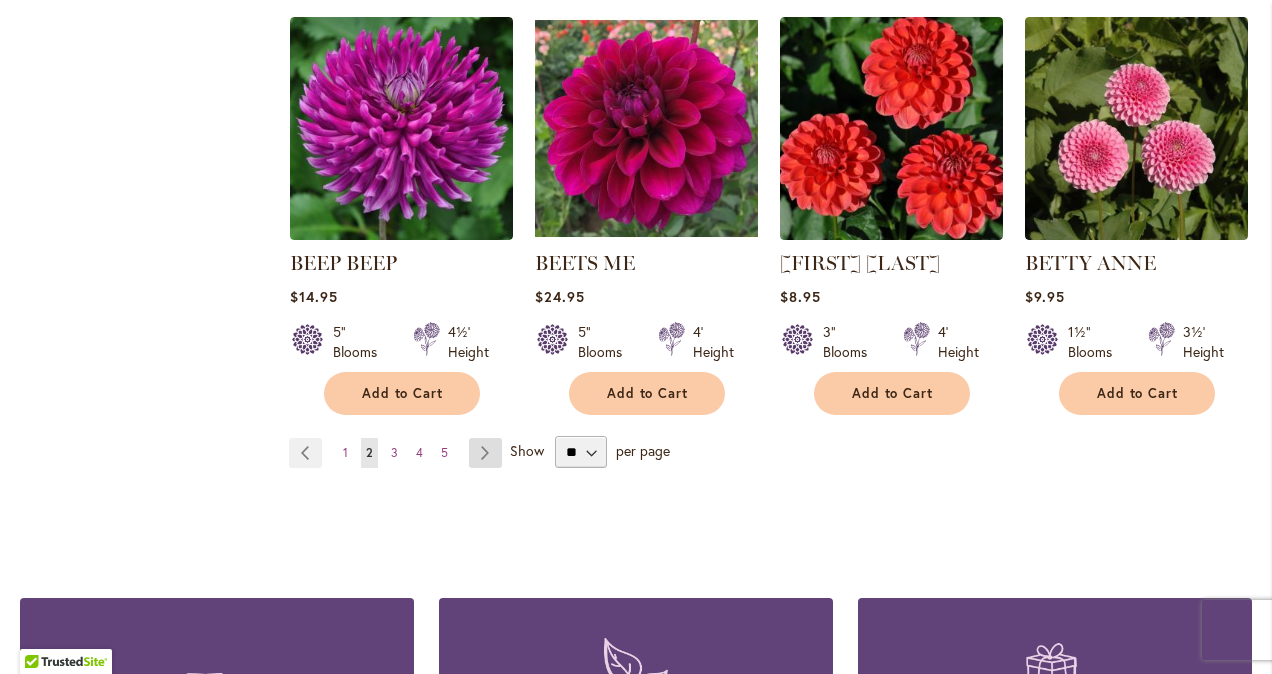 click on "Page
Next" at bounding box center [485, 453] 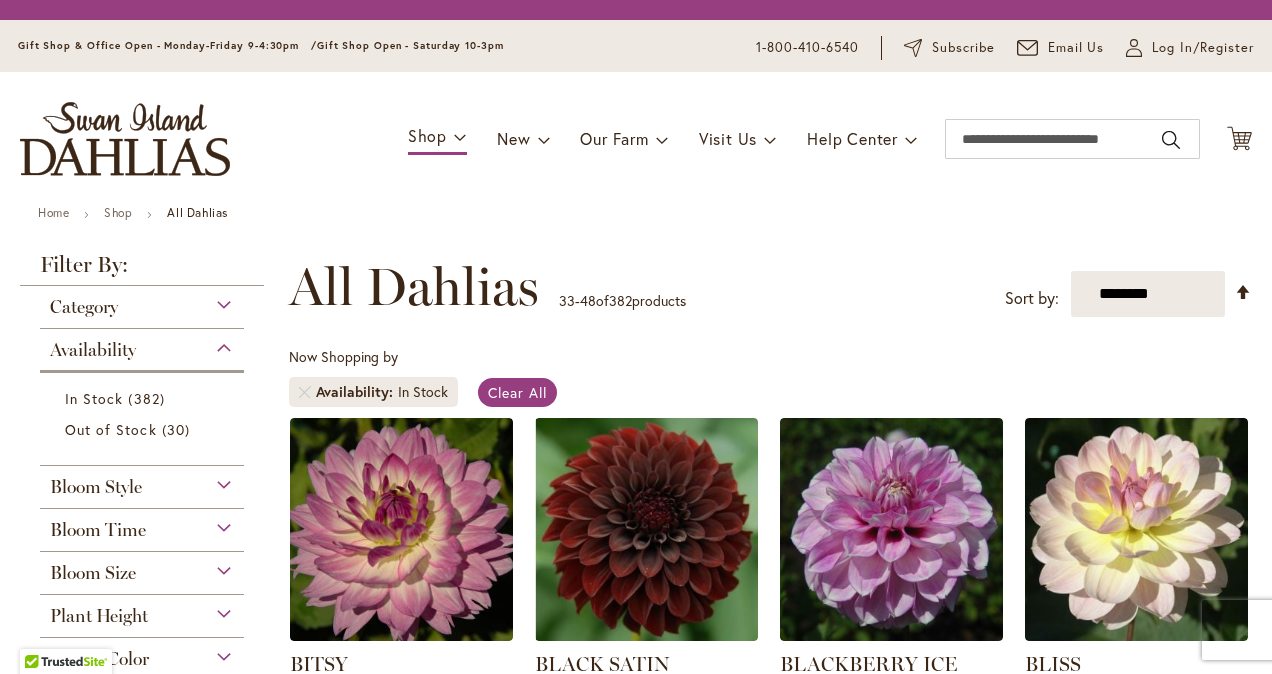 scroll, scrollTop: 0, scrollLeft: 0, axis: both 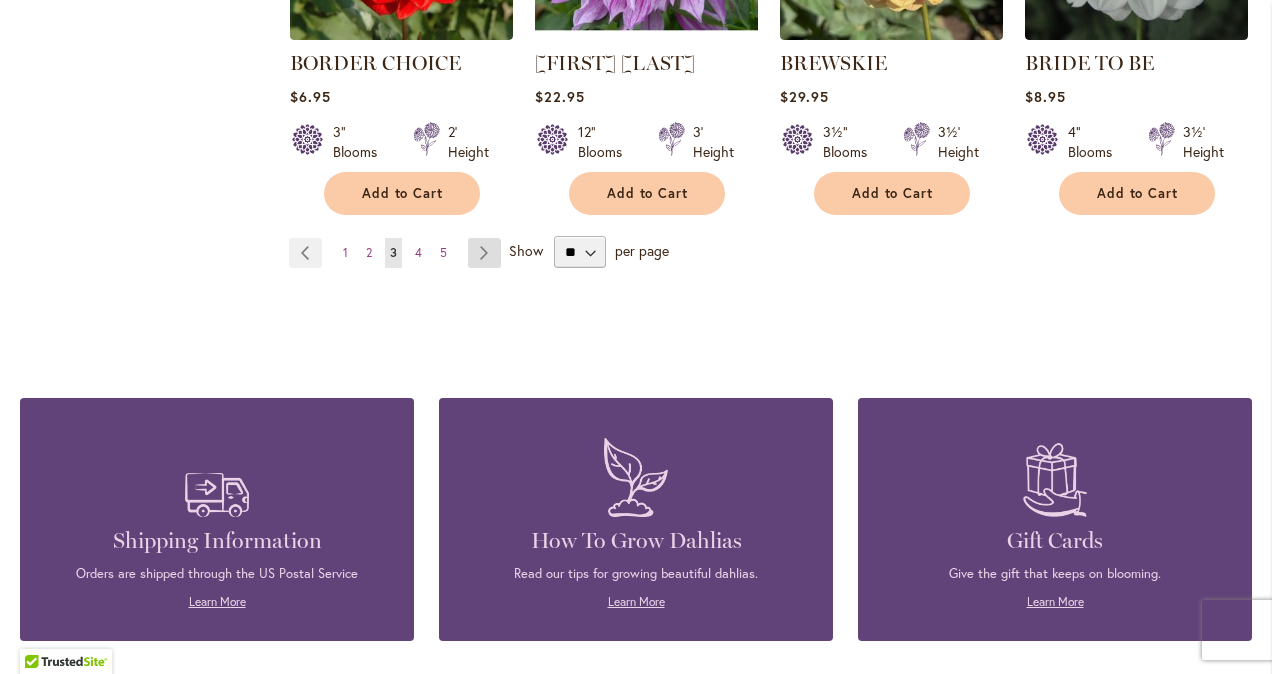click on "Page
Next" at bounding box center [484, 253] 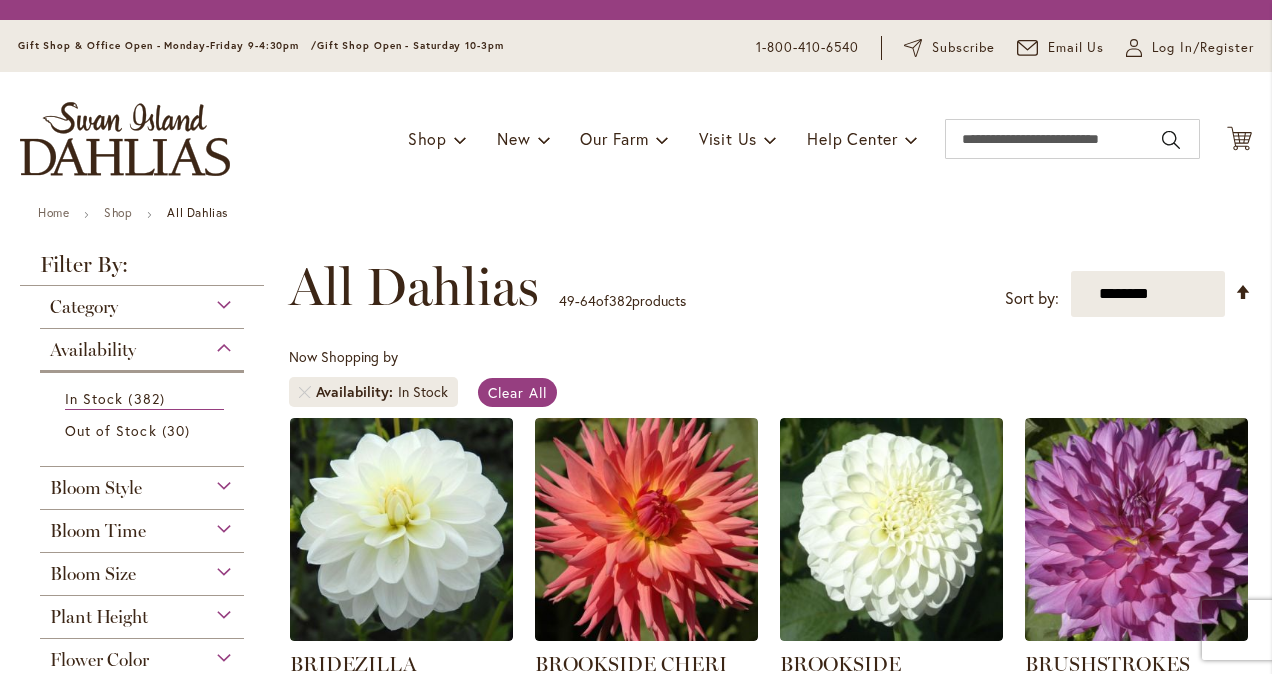 scroll, scrollTop: 0, scrollLeft: 0, axis: both 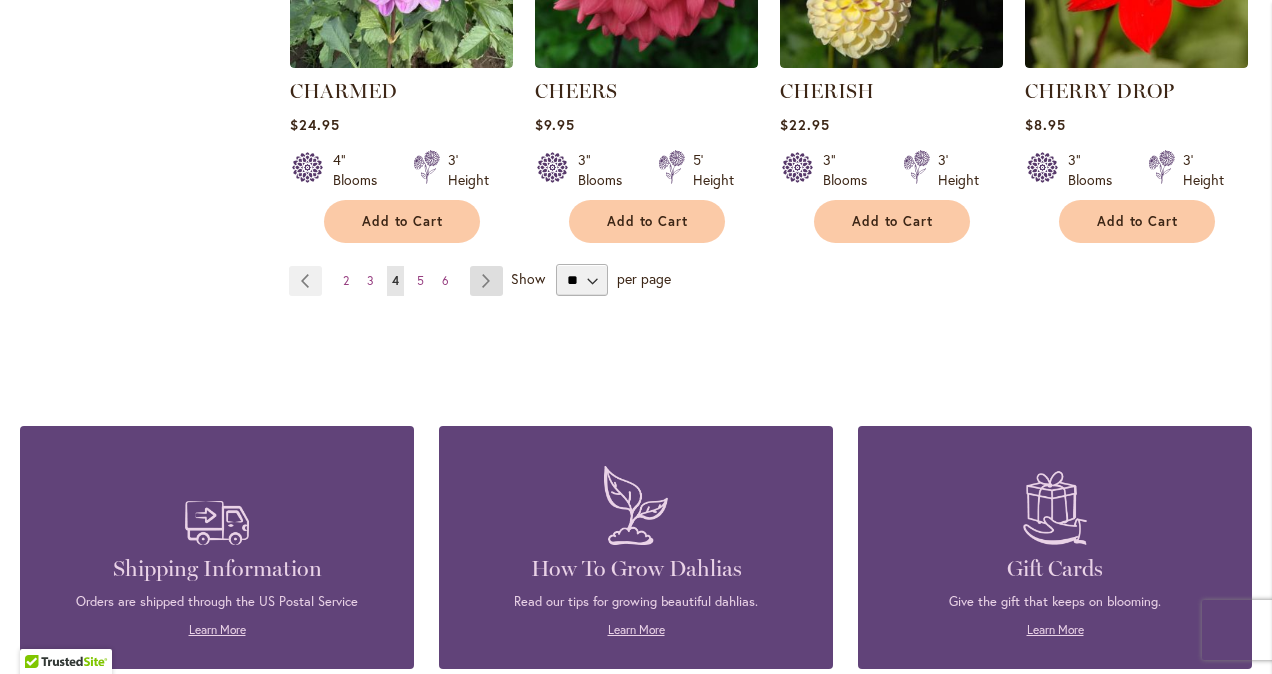 click on "Page
Next" at bounding box center (486, 281) 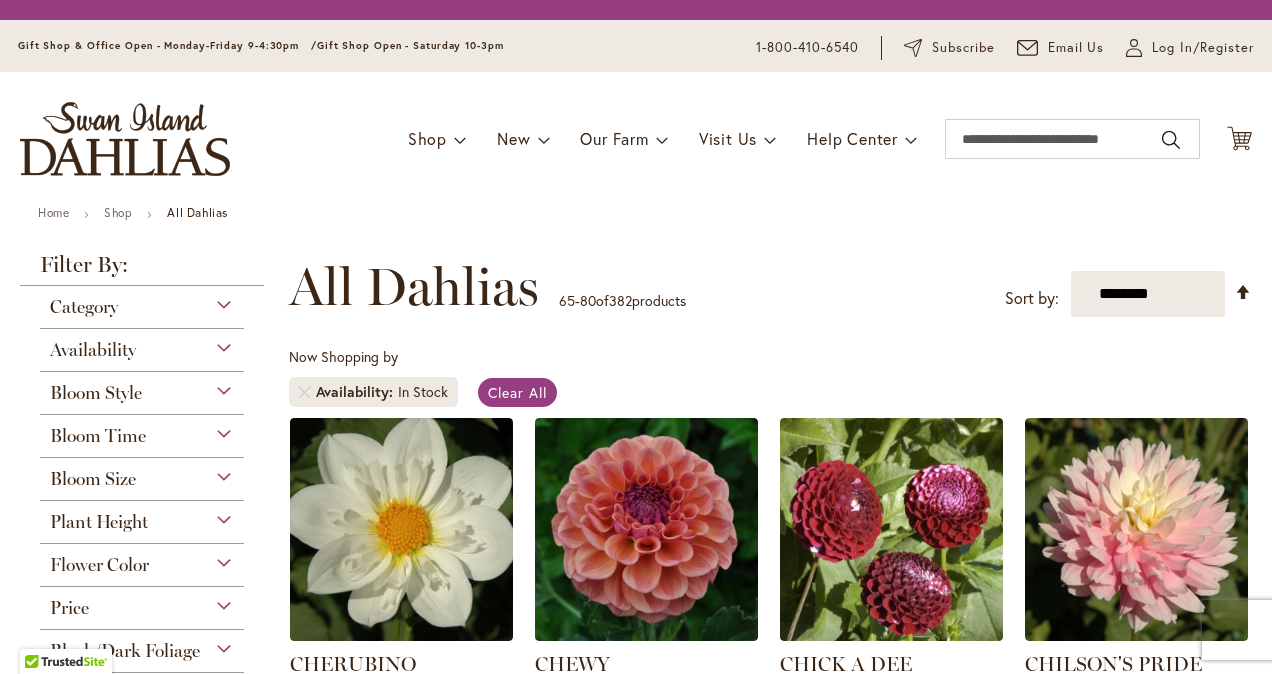 scroll, scrollTop: 0, scrollLeft: 0, axis: both 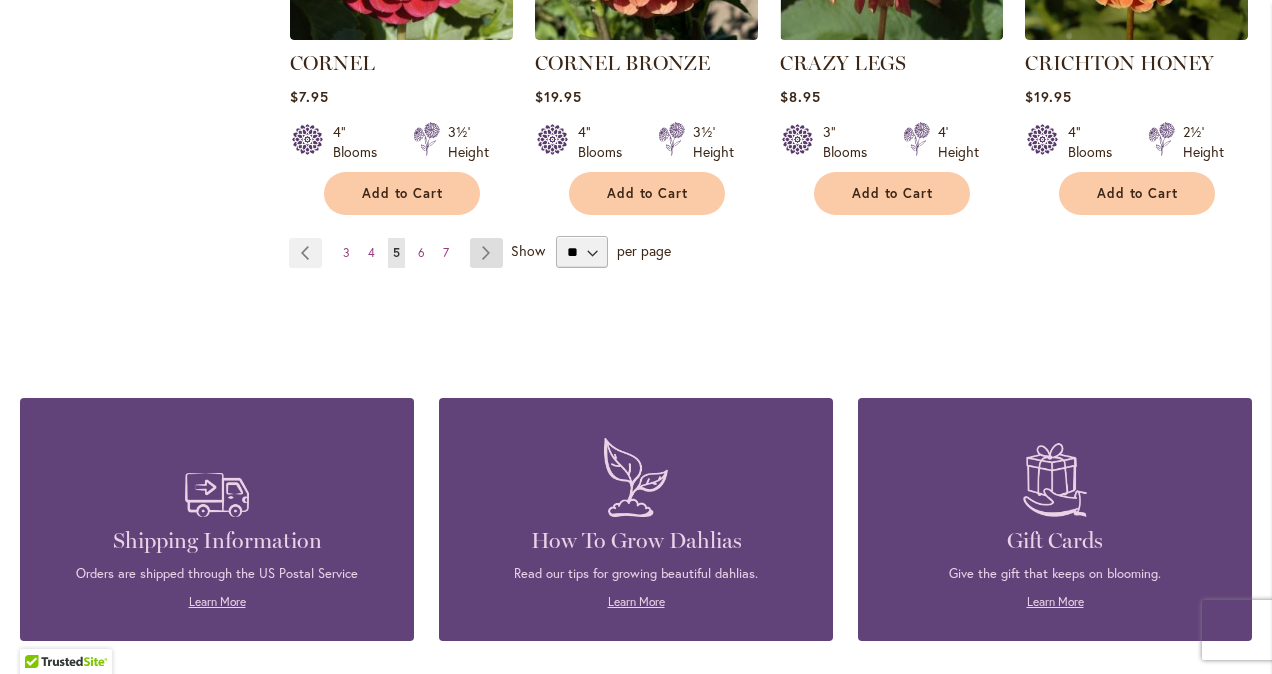 click on "Page
Next" at bounding box center (486, 253) 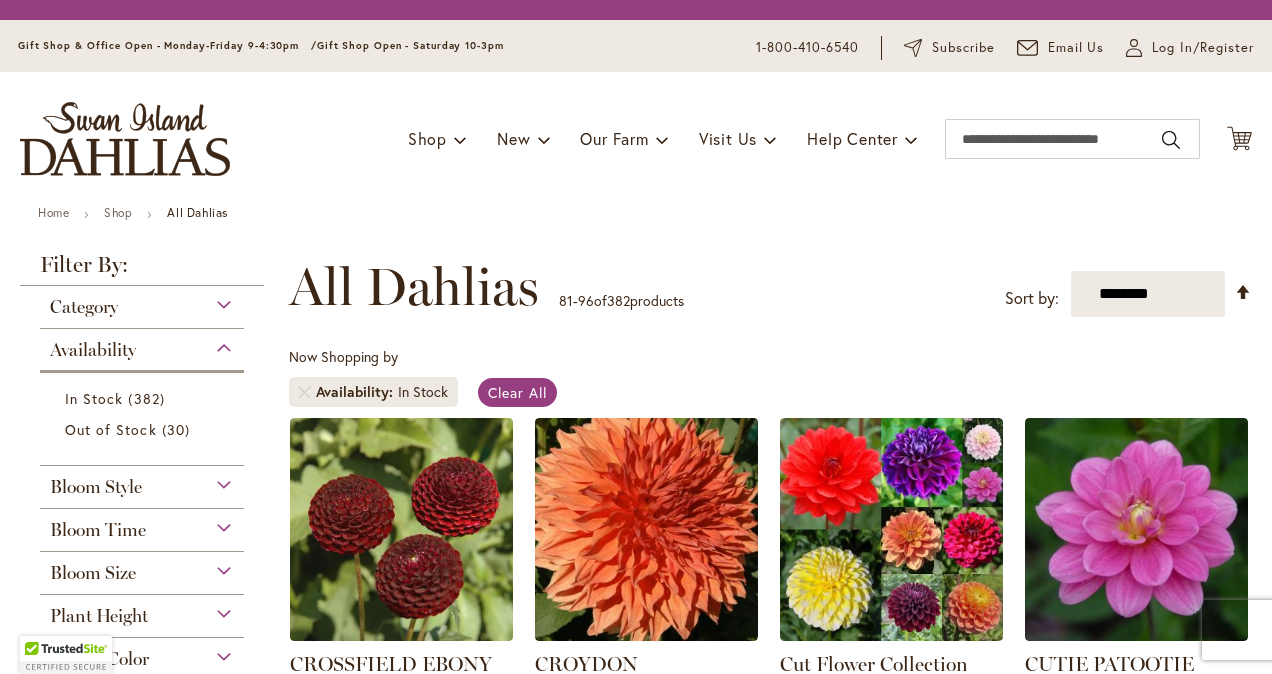 scroll, scrollTop: 0, scrollLeft: 0, axis: both 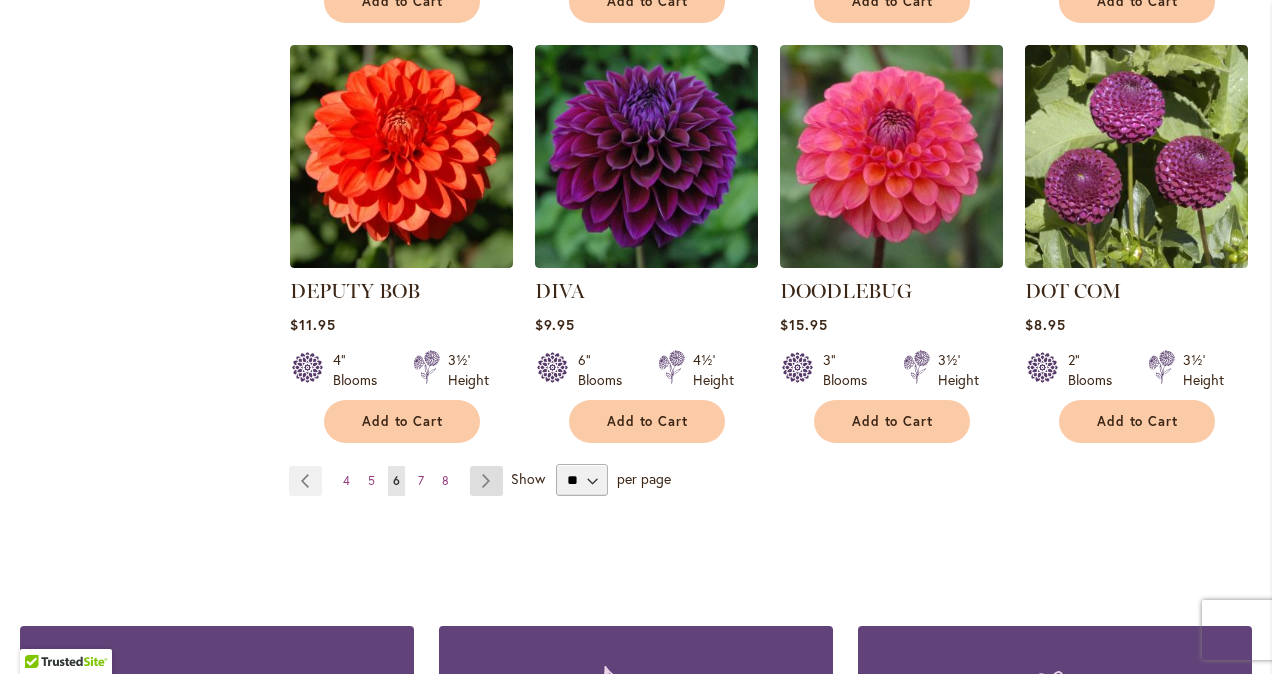 click on "Page
Next" at bounding box center [486, 481] 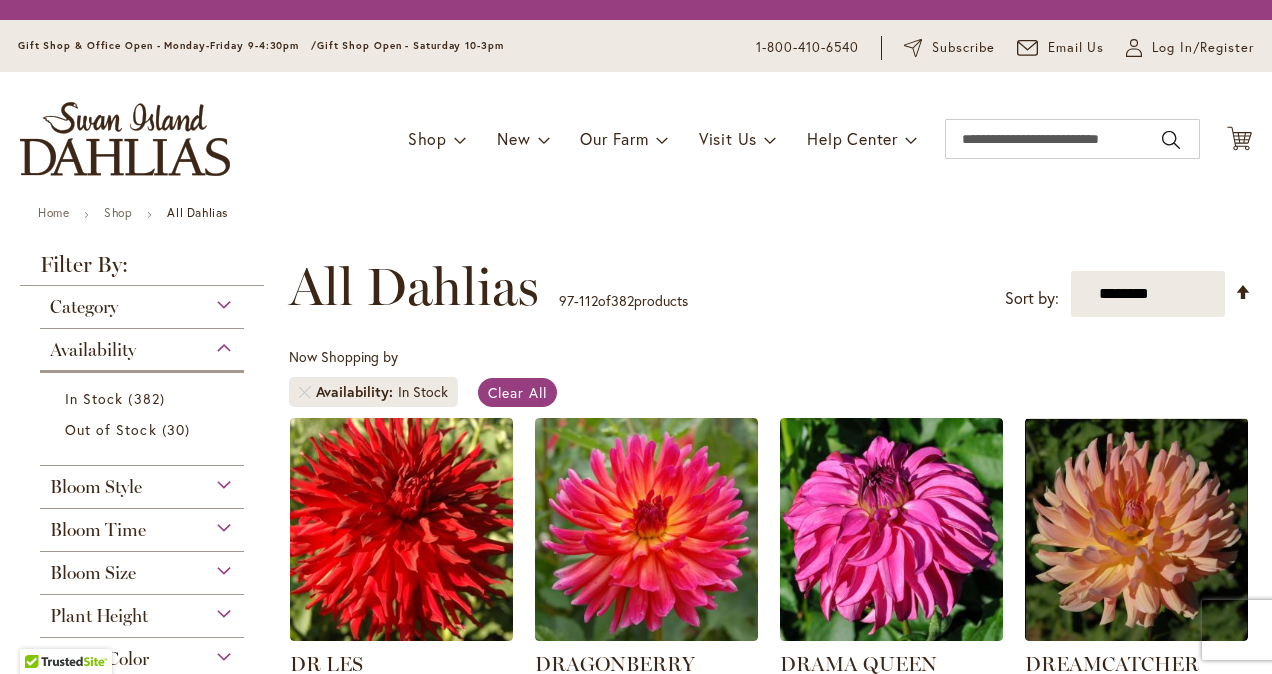 scroll, scrollTop: 0, scrollLeft: 0, axis: both 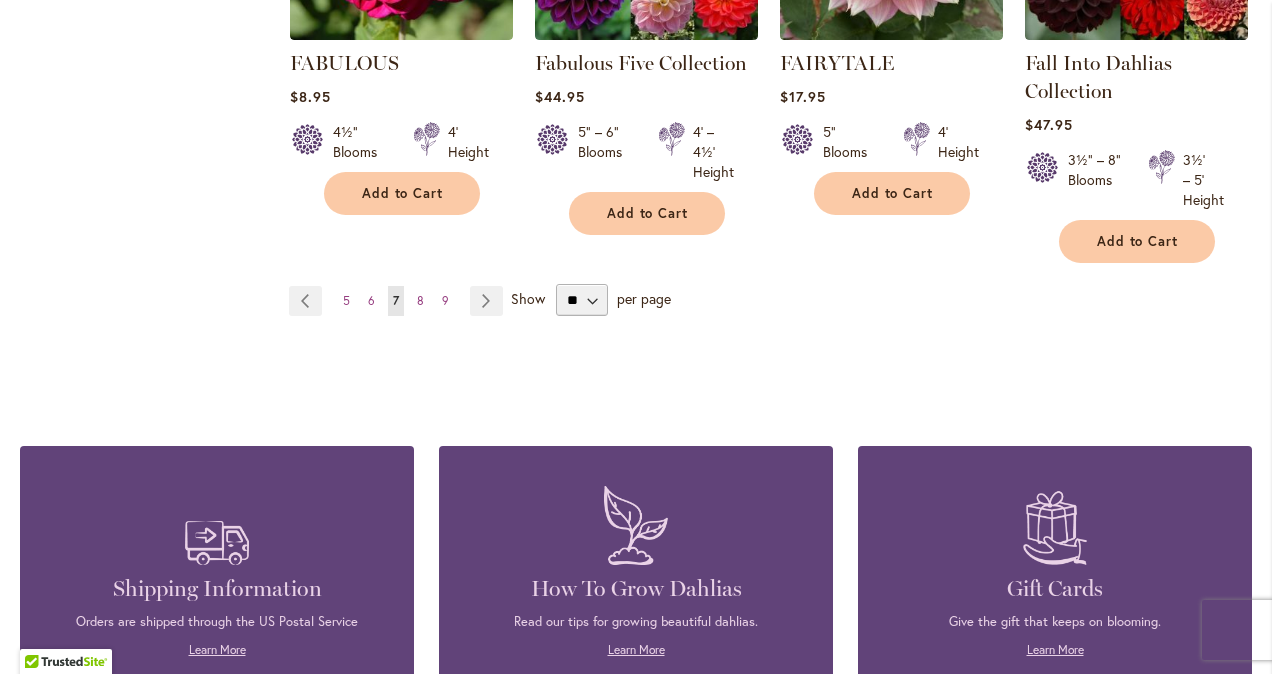click on "Page
Page
Previous
Page
5
Page
6
You're currently reading page
7" at bounding box center [770, 300] 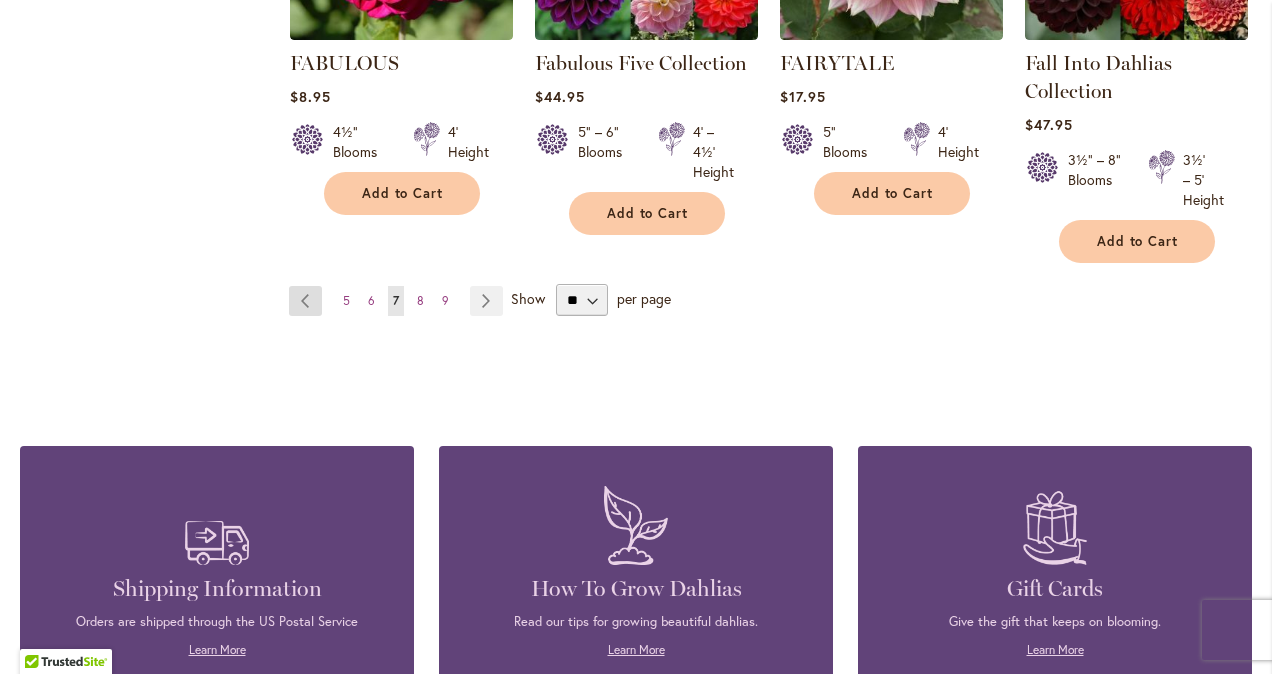 click on "Page
Previous" at bounding box center [305, 301] 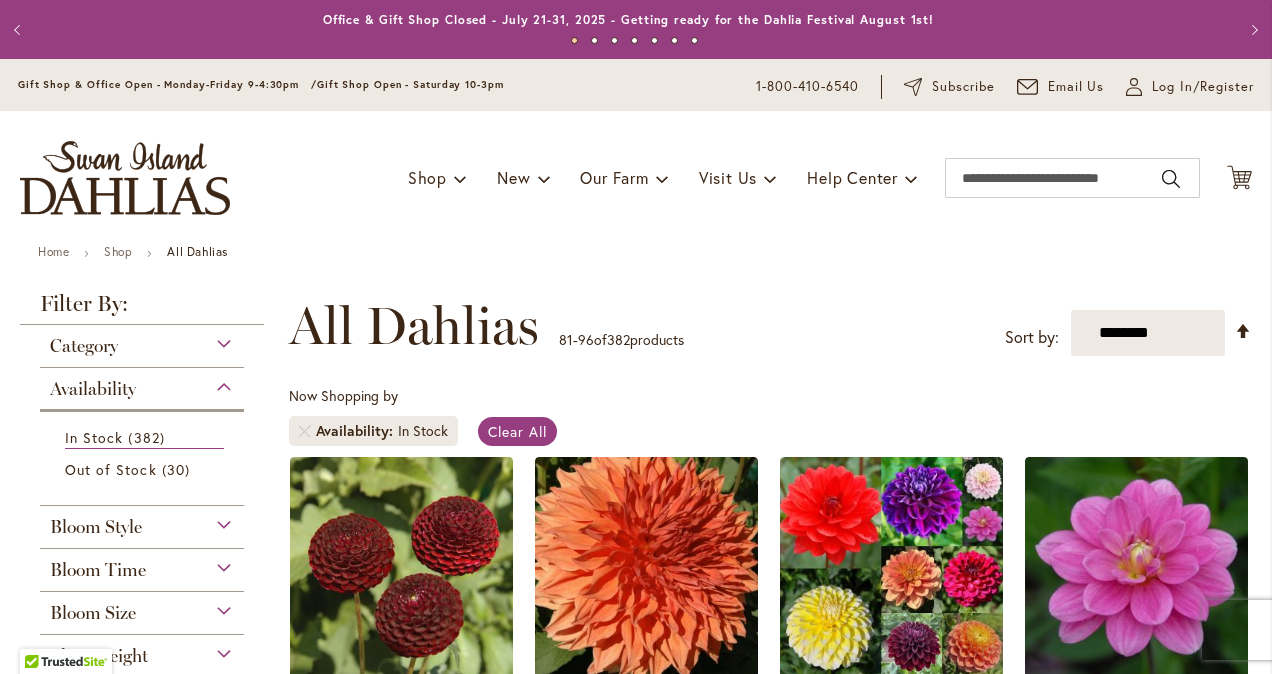 scroll, scrollTop: 0, scrollLeft: 0, axis: both 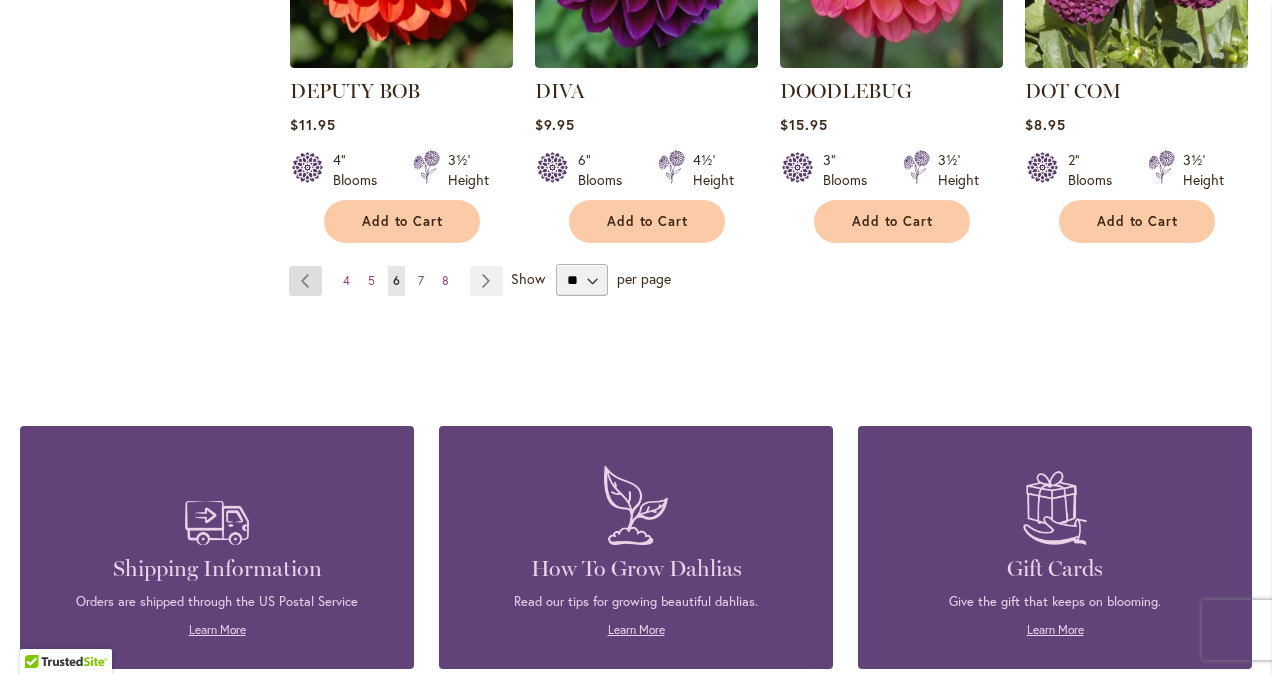 click on "Page
Previous" at bounding box center (305, 281) 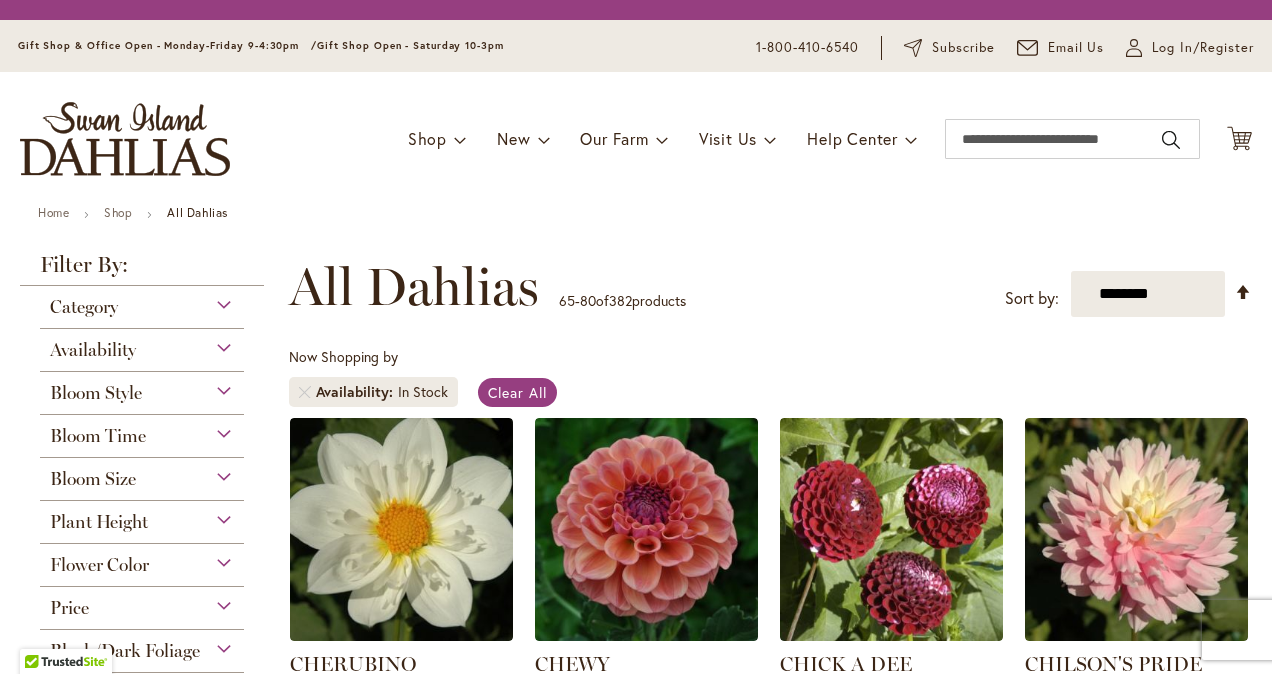 scroll, scrollTop: 0, scrollLeft: 0, axis: both 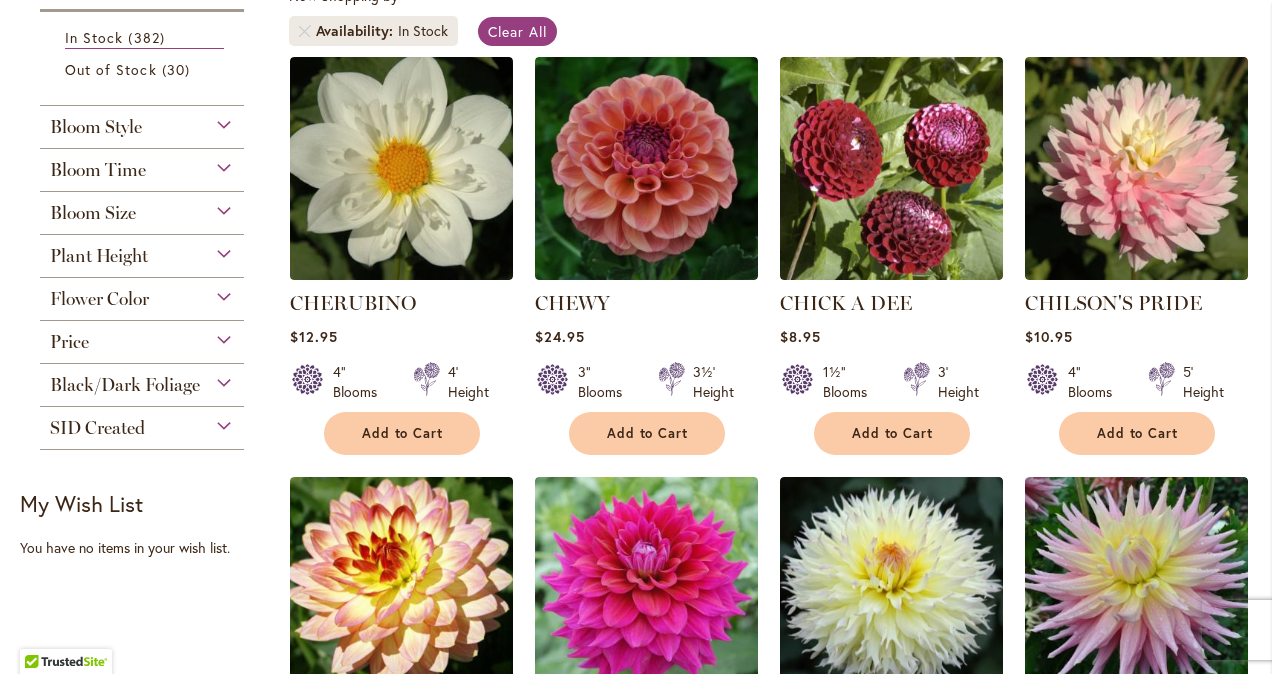 click on "Flower Color" at bounding box center [142, 294] 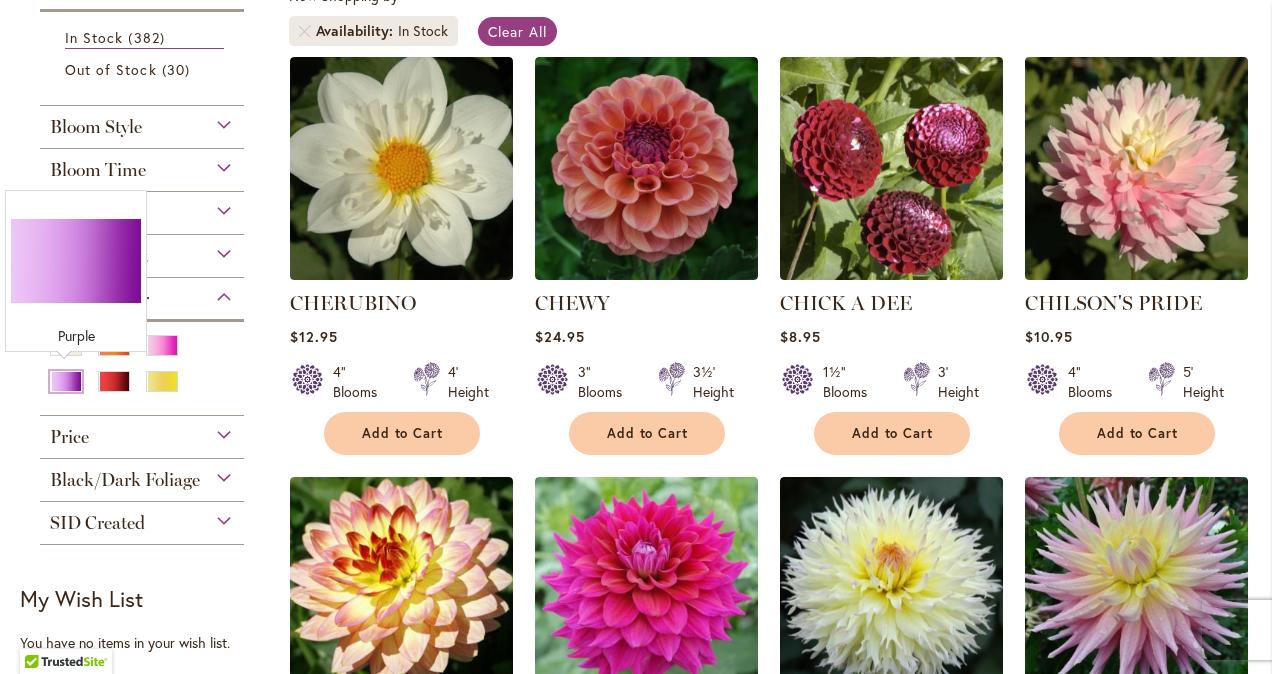 click at bounding box center (66, 381) 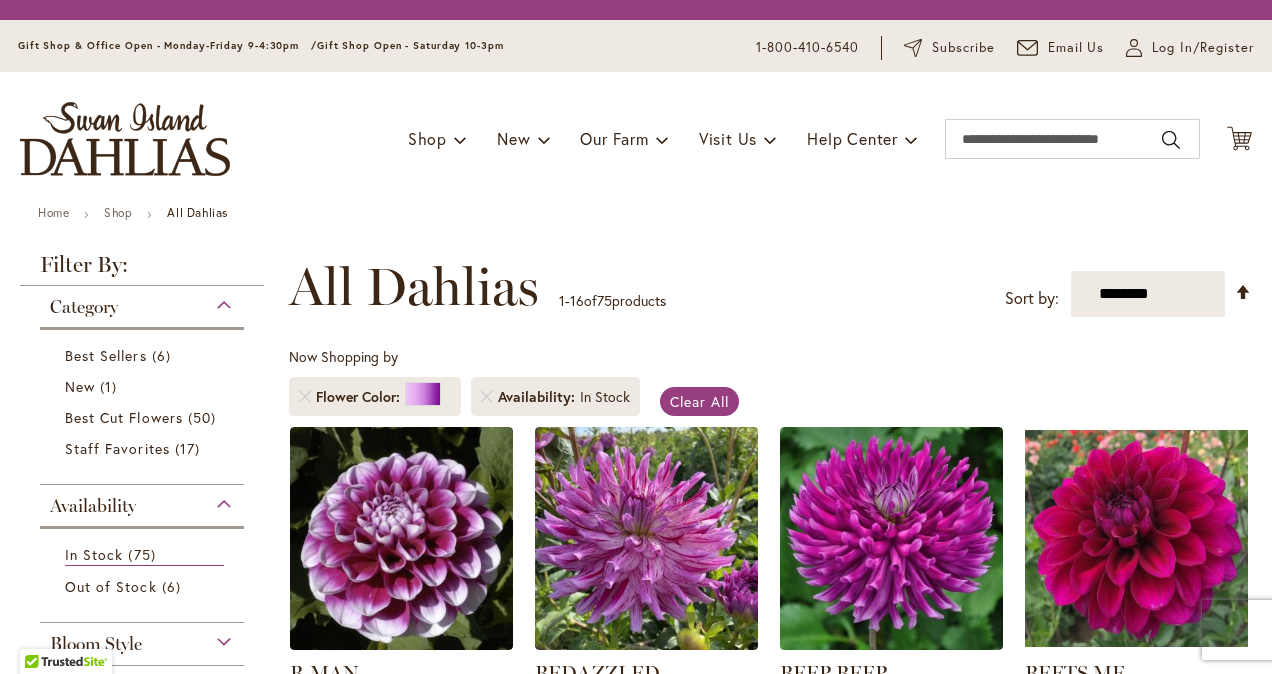 scroll, scrollTop: 0, scrollLeft: 0, axis: both 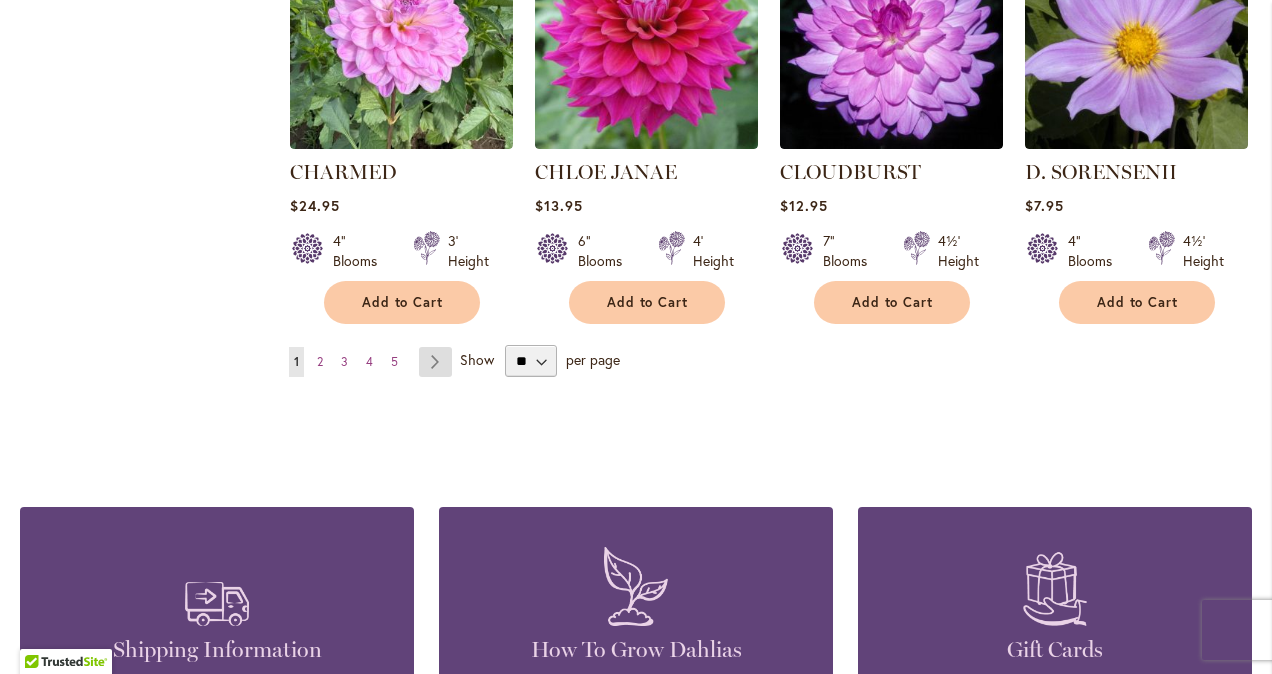click on "Page
Next" at bounding box center [435, 362] 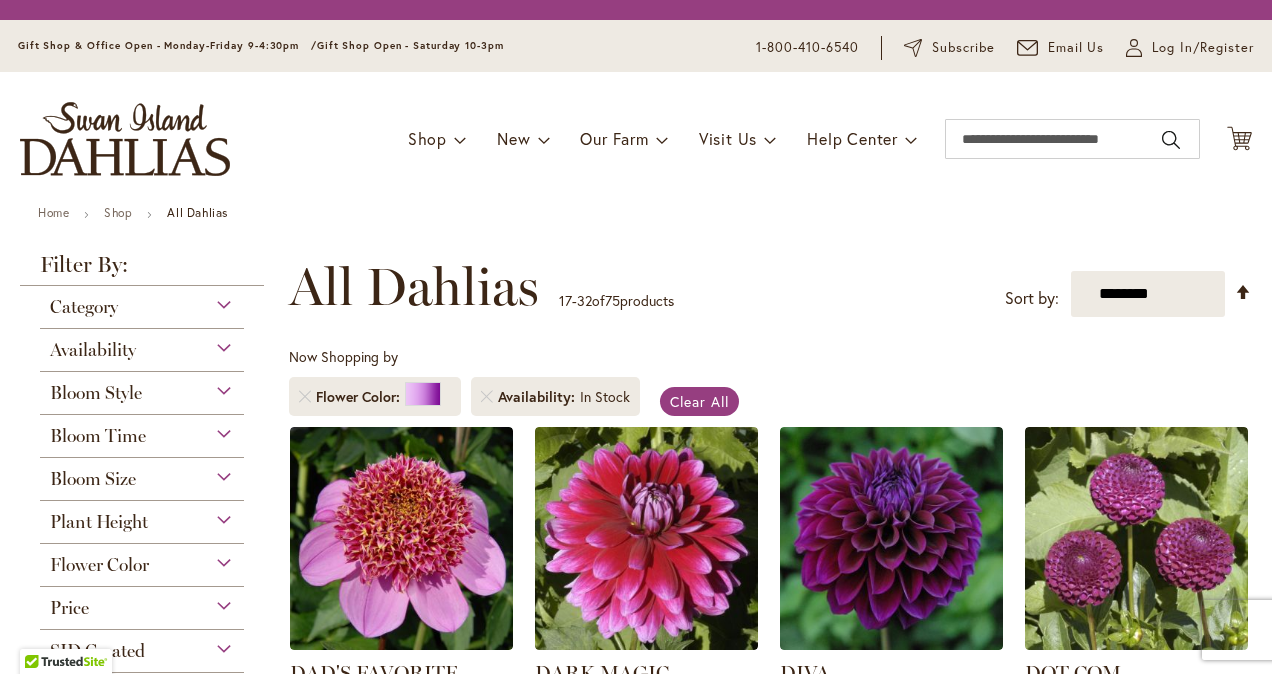 scroll, scrollTop: 0, scrollLeft: 0, axis: both 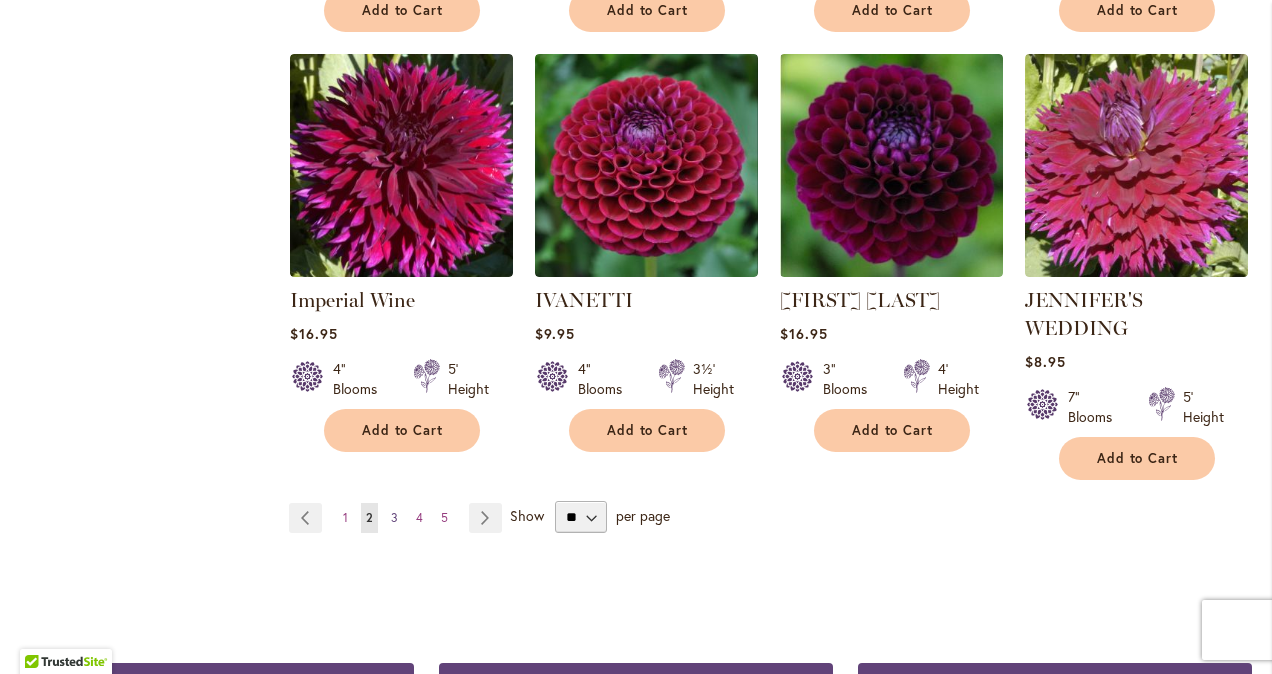 click on "Page
3" at bounding box center (394, 518) 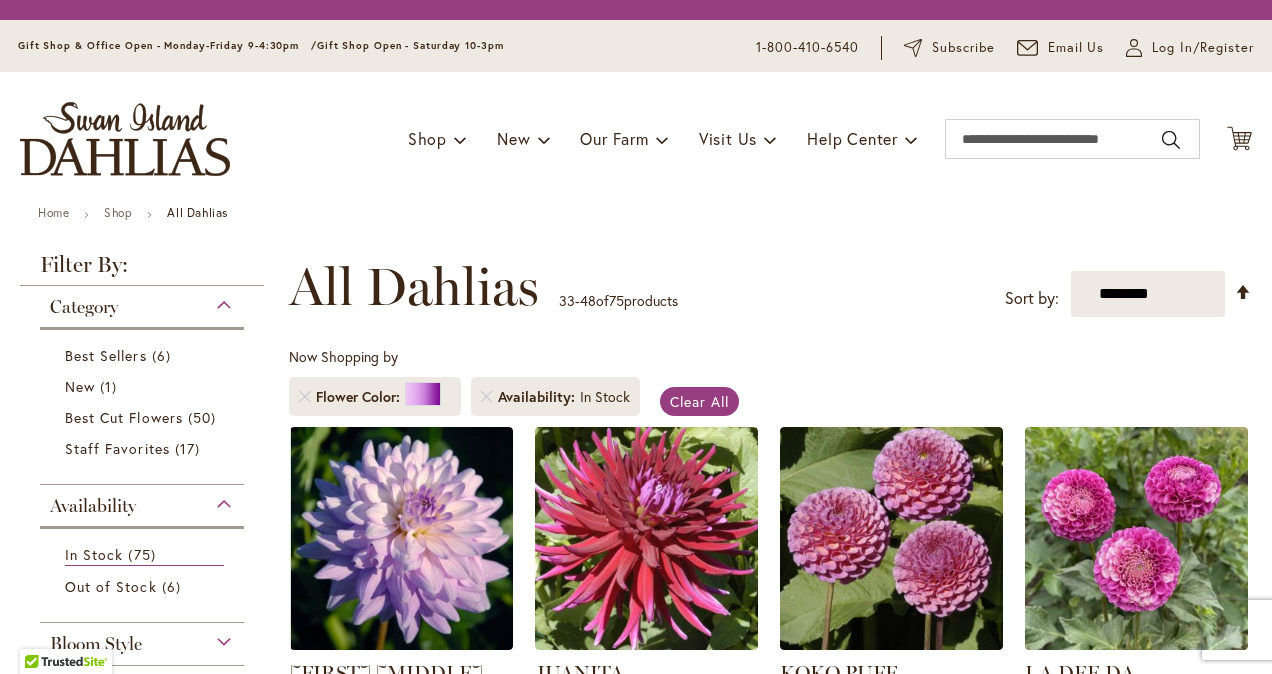 scroll, scrollTop: 0, scrollLeft: 0, axis: both 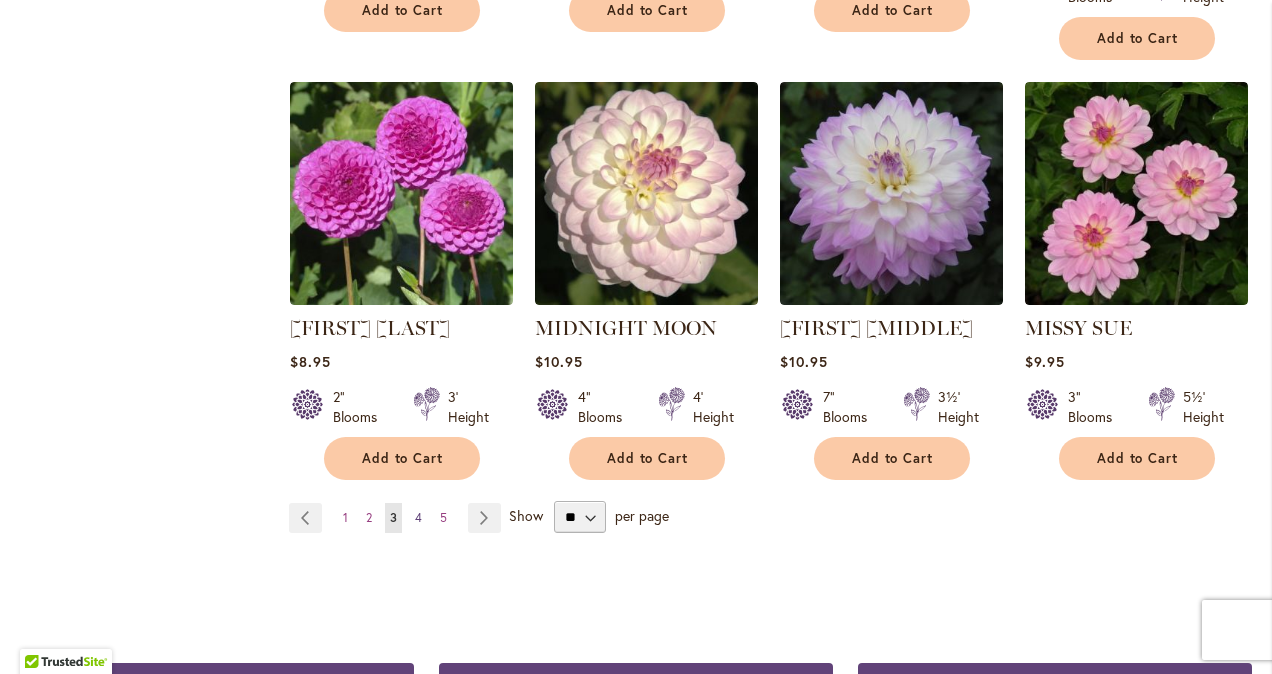 click on "Page
4" at bounding box center [418, 518] 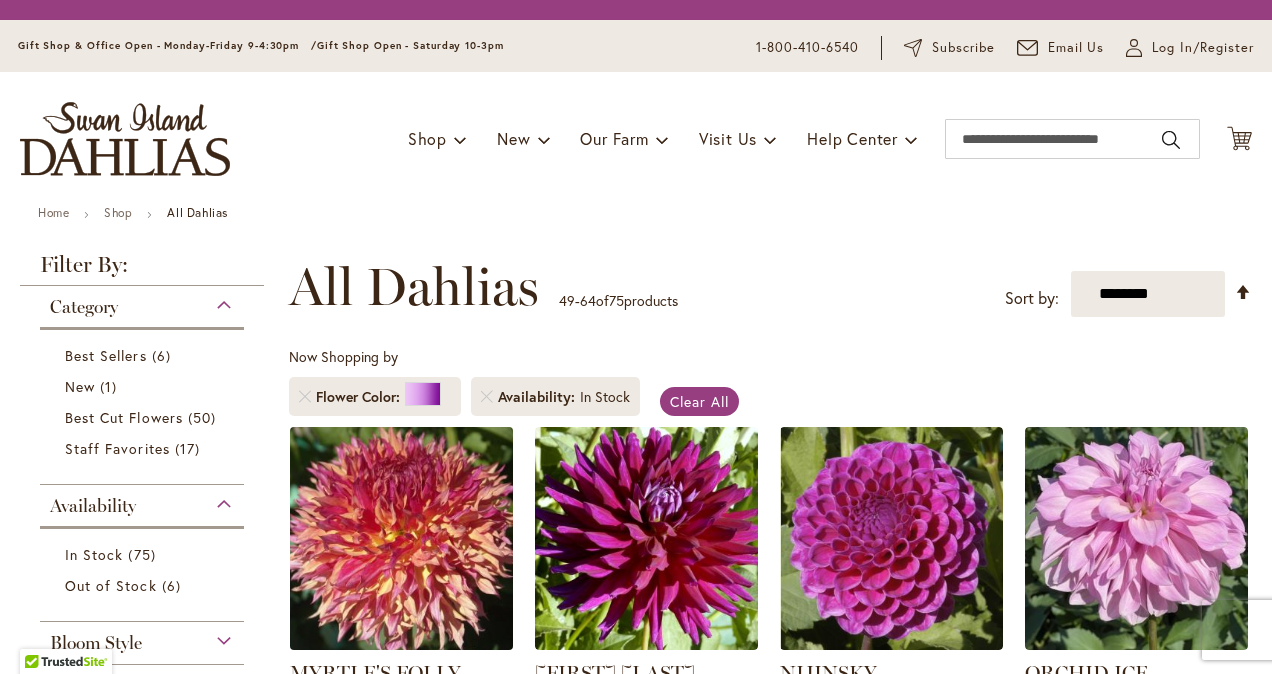 scroll, scrollTop: 0, scrollLeft: 0, axis: both 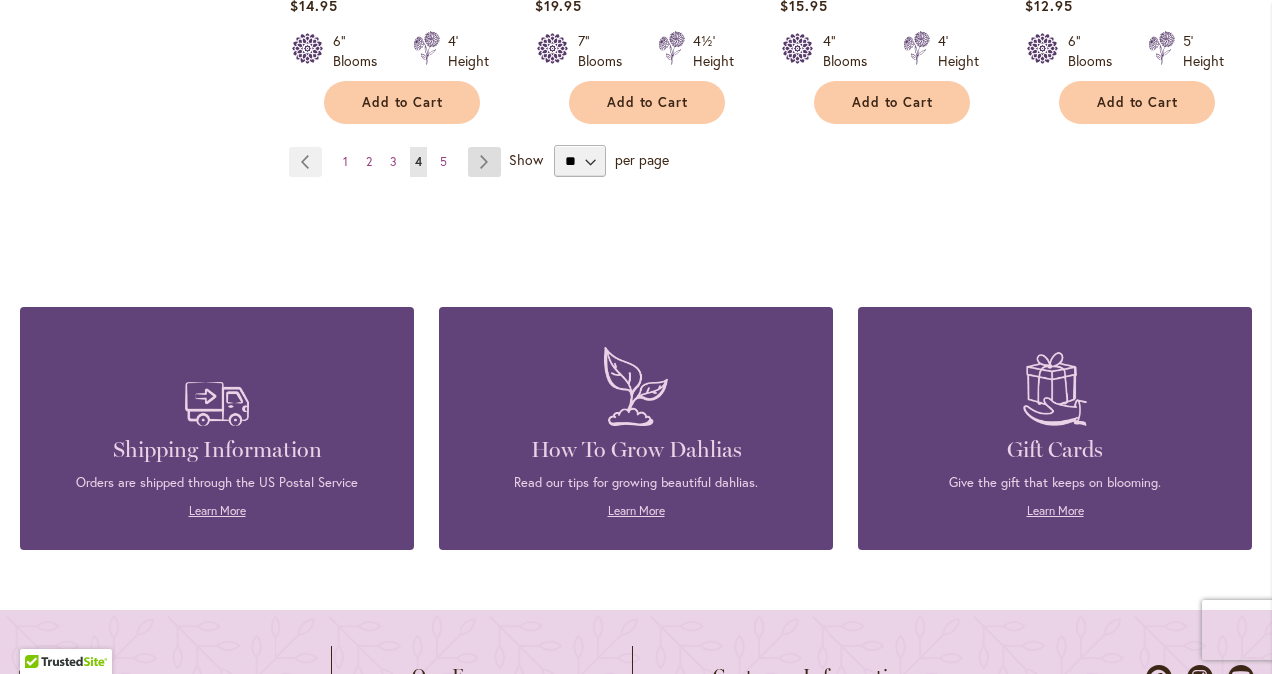 click on "Page
Next" at bounding box center [484, 162] 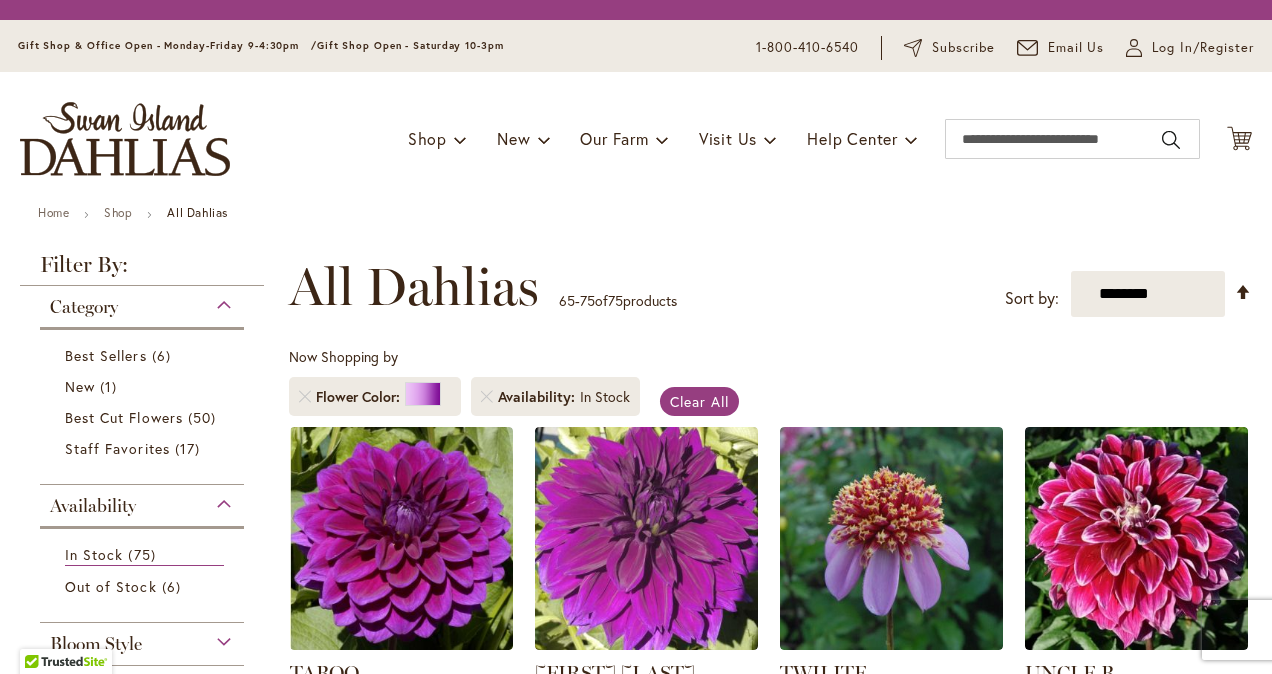 scroll, scrollTop: 0, scrollLeft: 0, axis: both 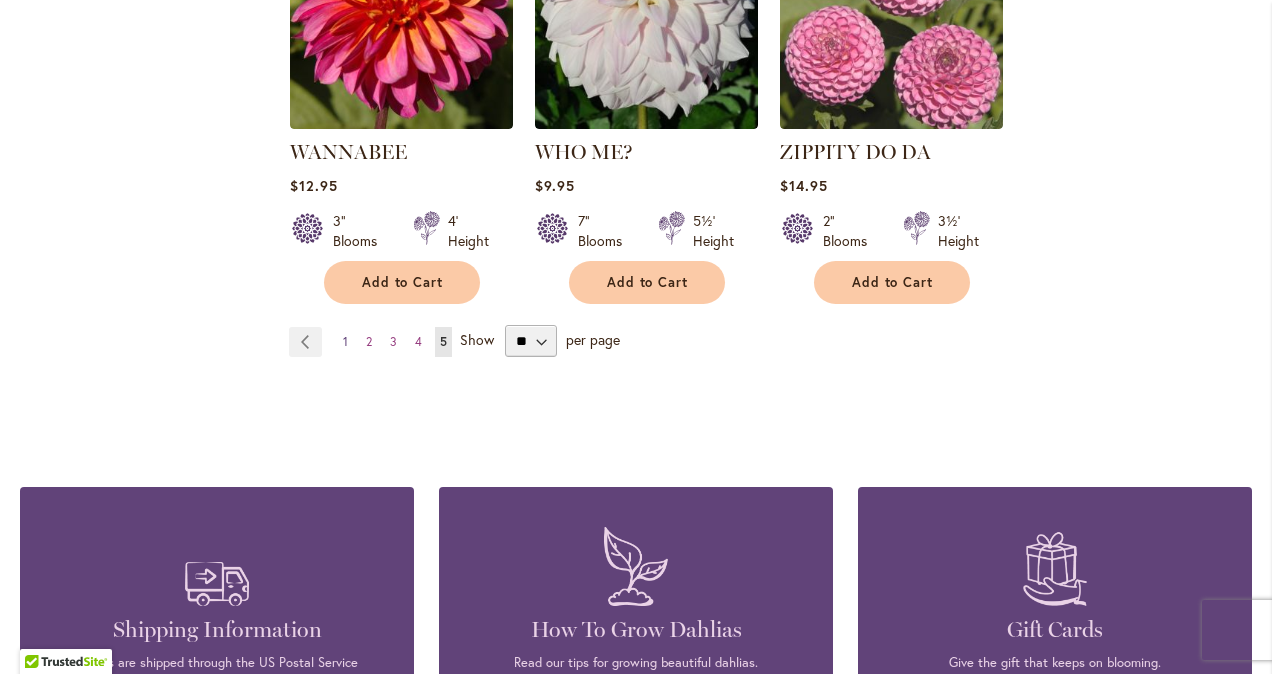 click on "Page
1" at bounding box center (345, 342) 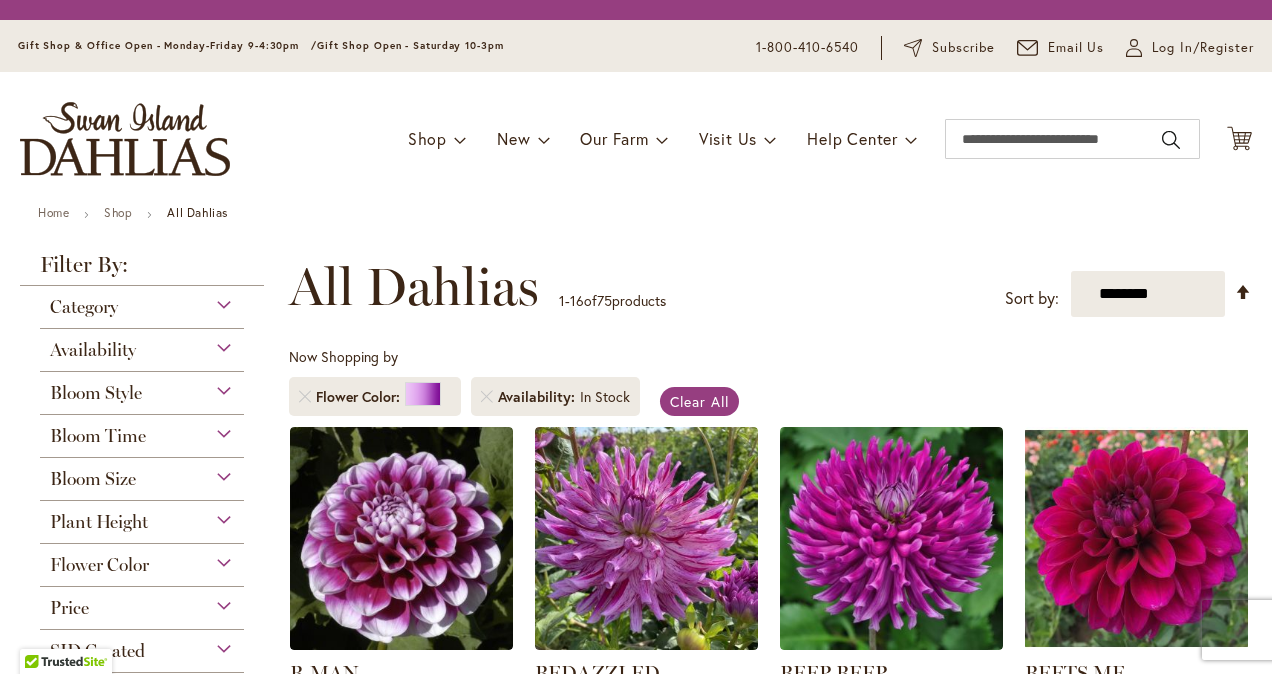 scroll, scrollTop: 0, scrollLeft: 0, axis: both 